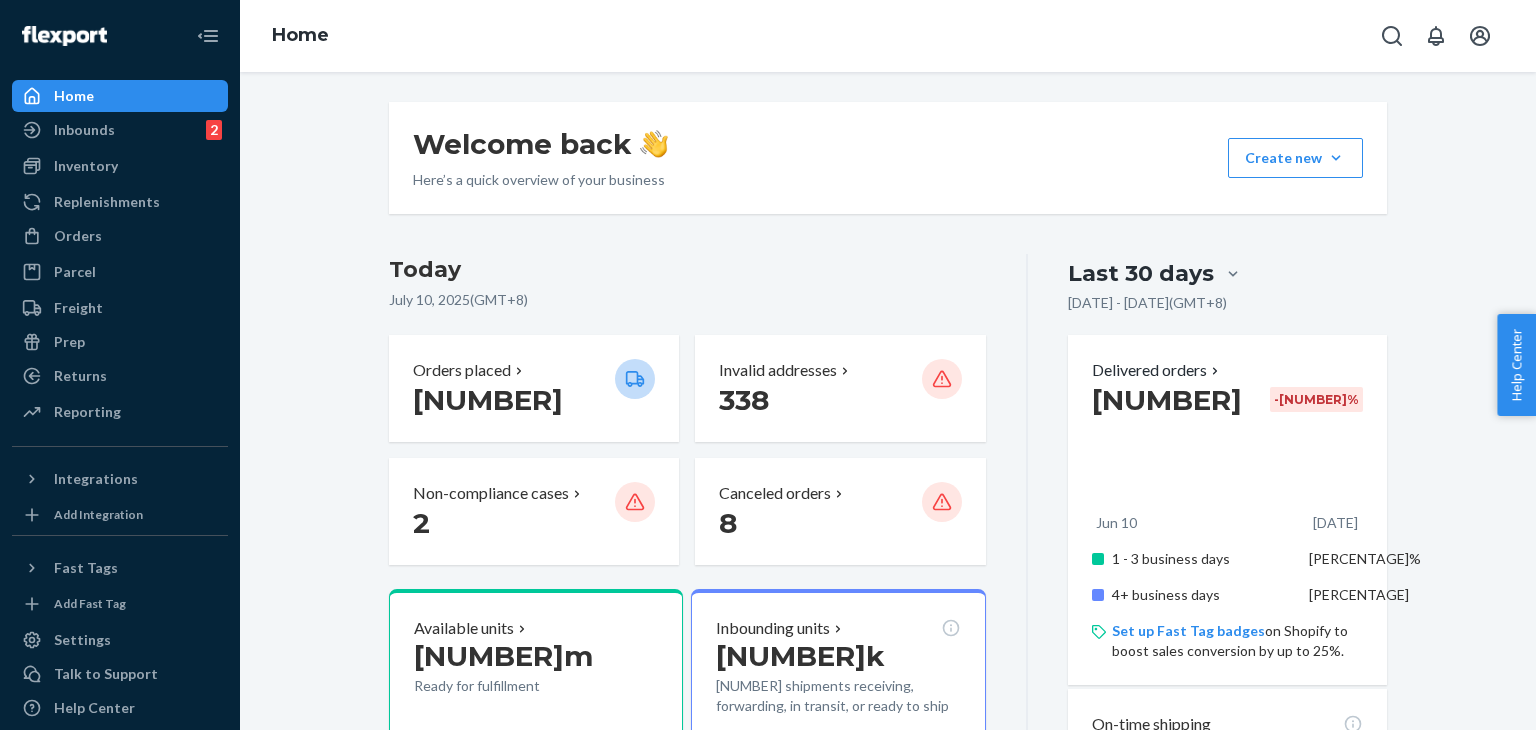 scroll, scrollTop: 0, scrollLeft: 0, axis: both 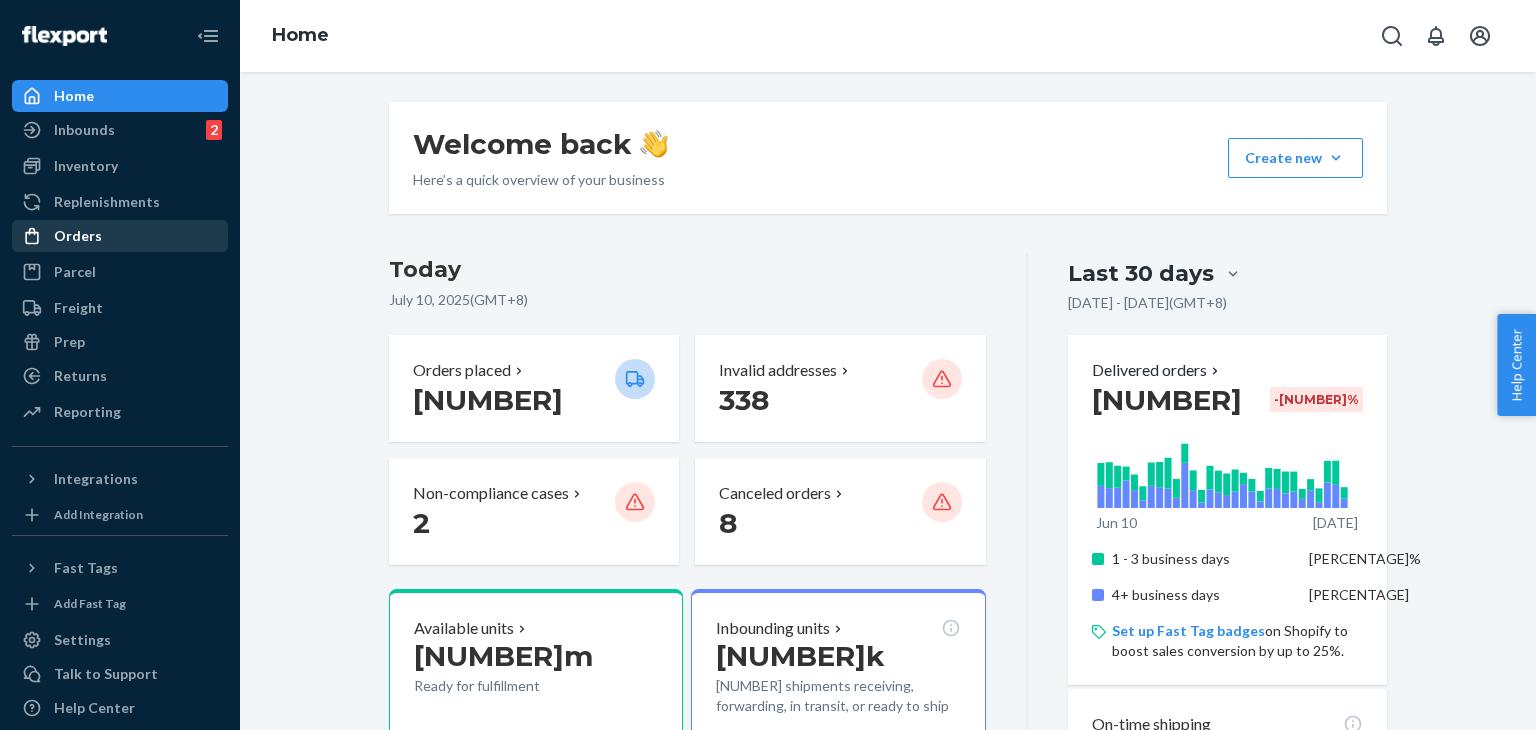 click on "Orders" at bounding box center (120, 236) 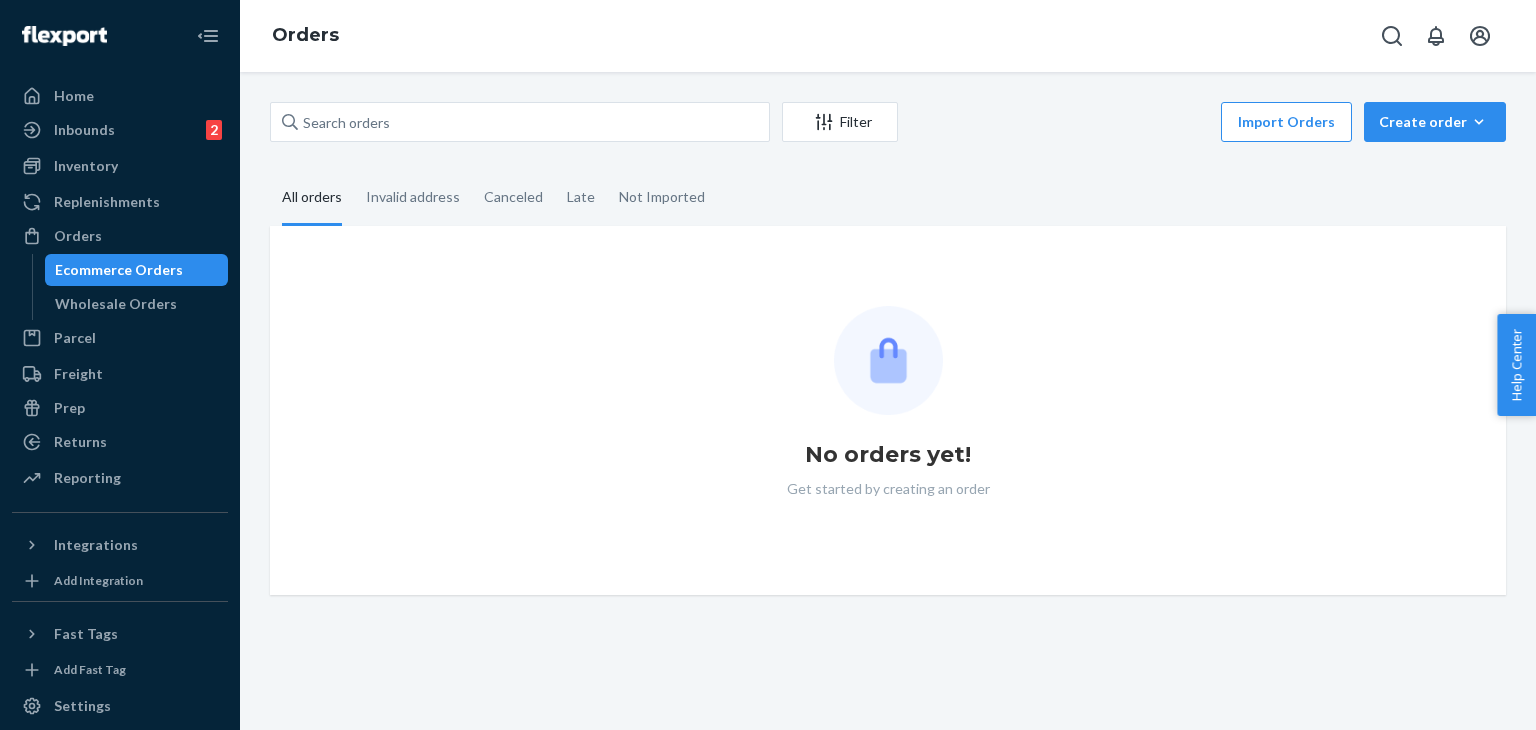 drag, startPoint x: 427, startPoint y: 86, endPoint x: 416, endPoint y: 119, distance: 34.785053 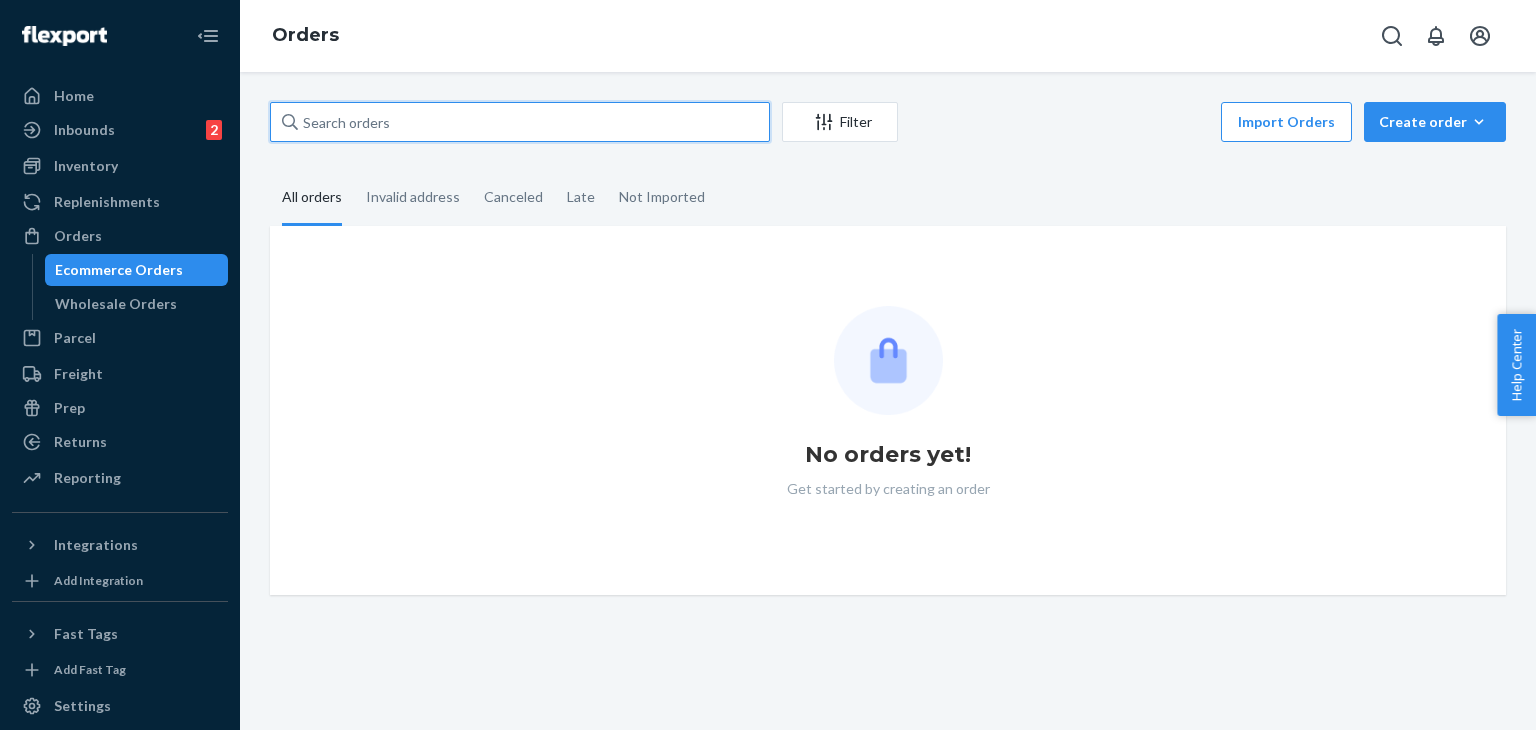 click at bounding box center (520, 122) 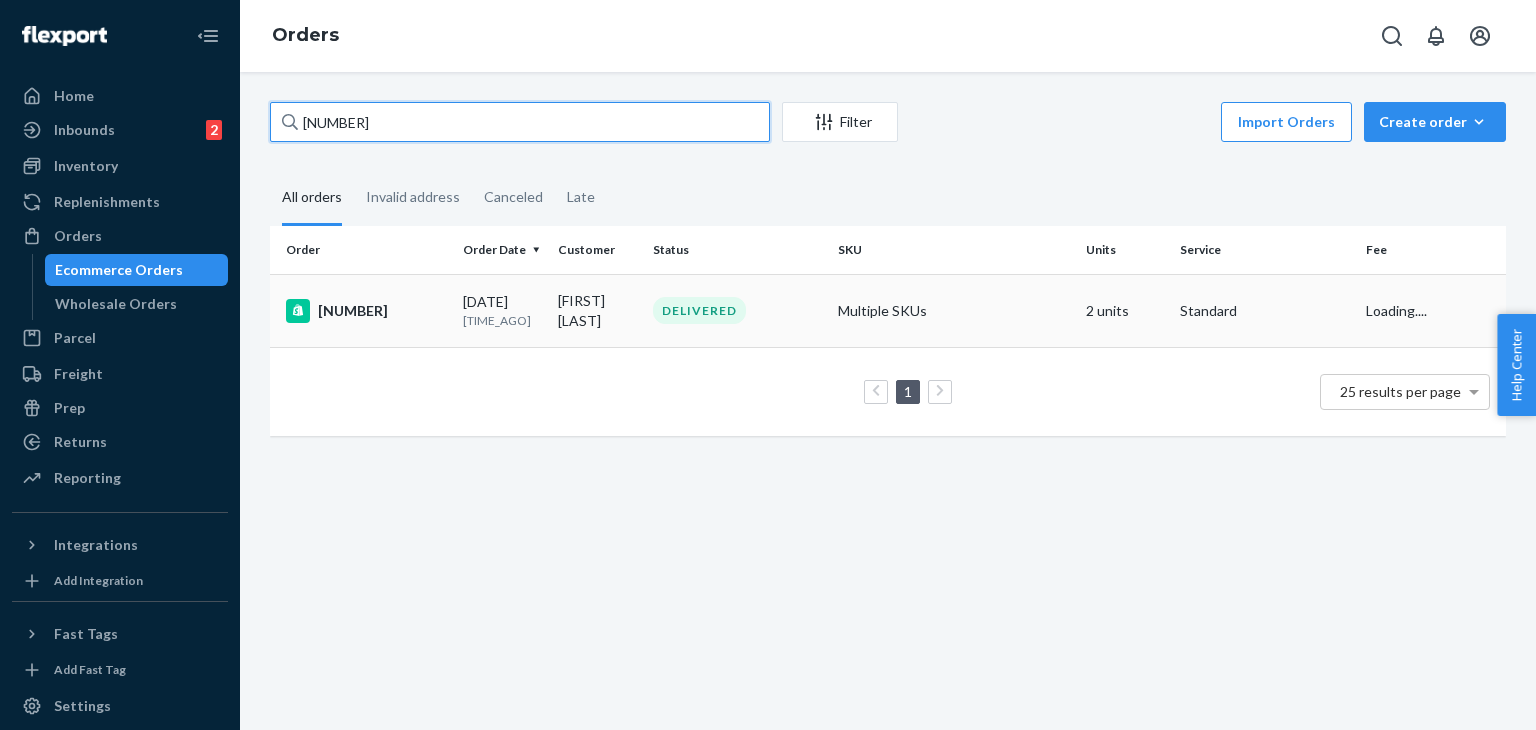 type on "[NUMBER]" 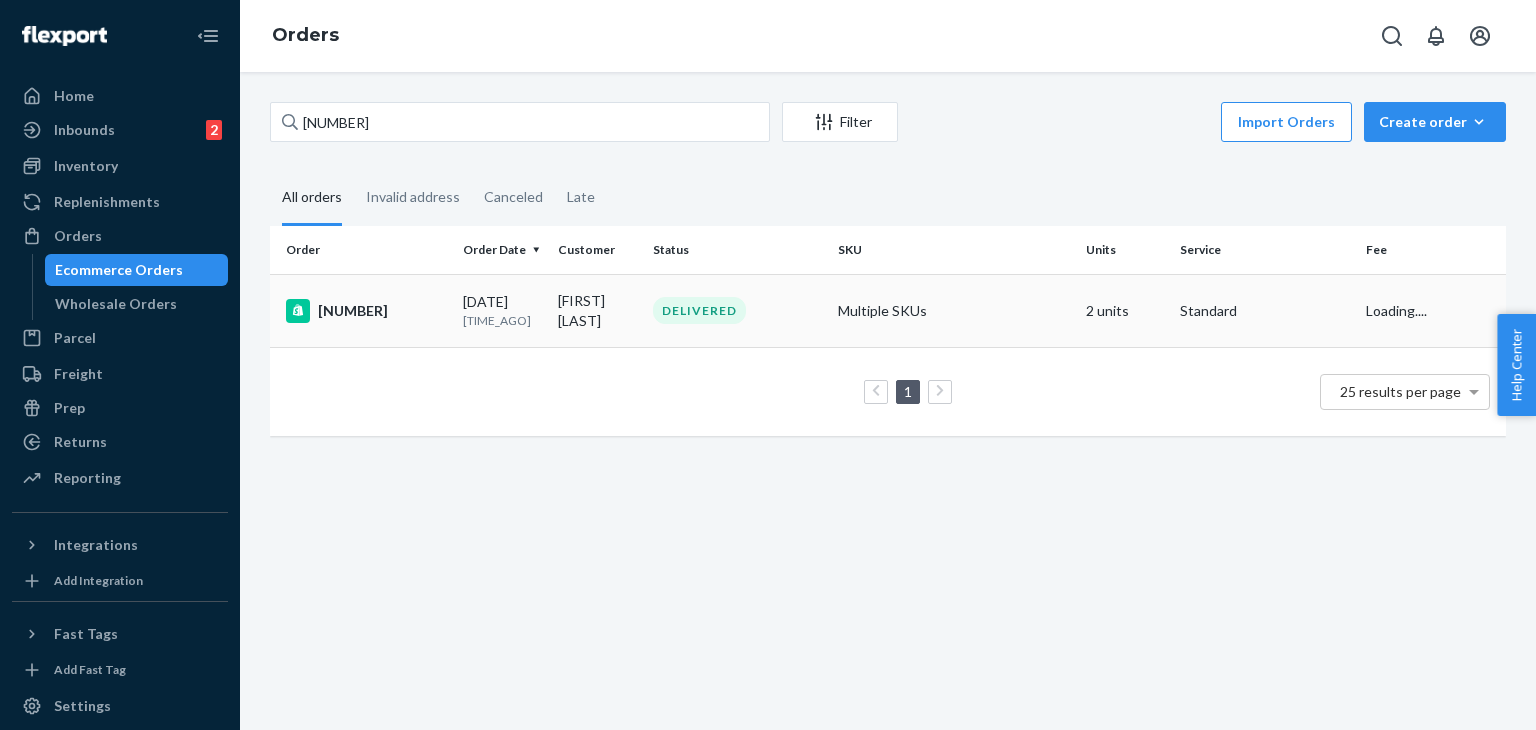 click on "[NUMBER]" at bounding box center [366, 311] 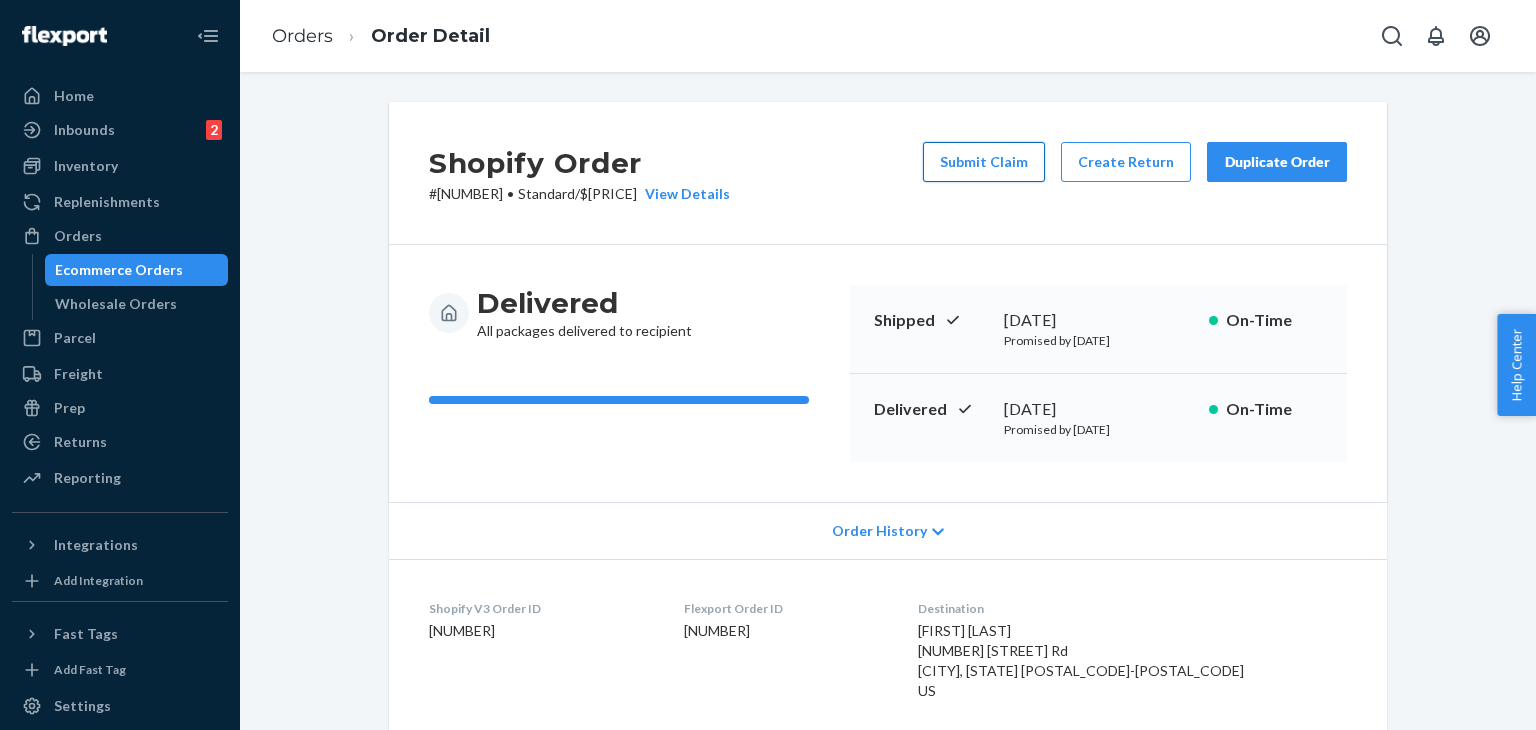 click on "Submit Claim" at bounding box center [984, 162] 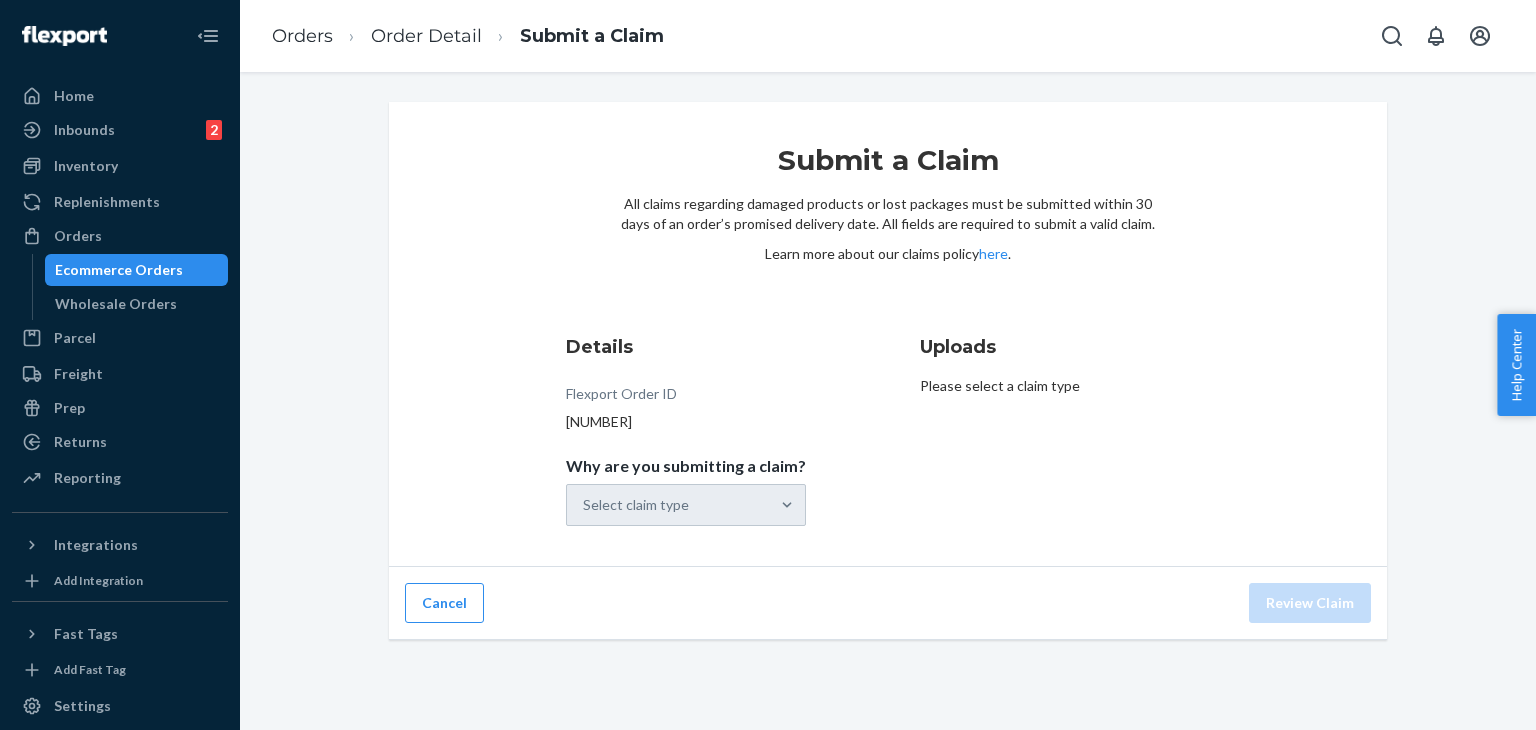 click on "Select claim type" at bounding box center [686, 505] 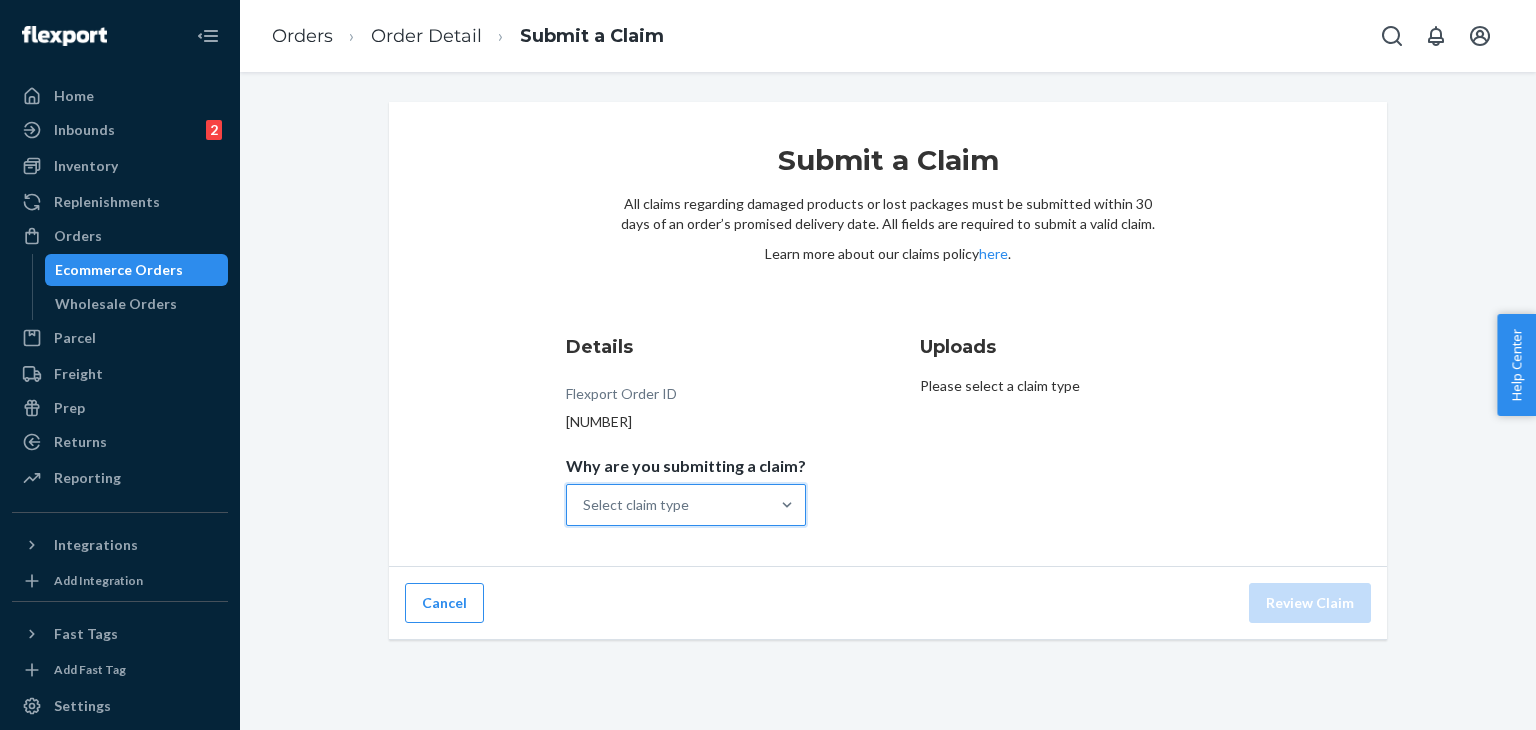 click on "Select claim type" at bounding box center (668, 505) 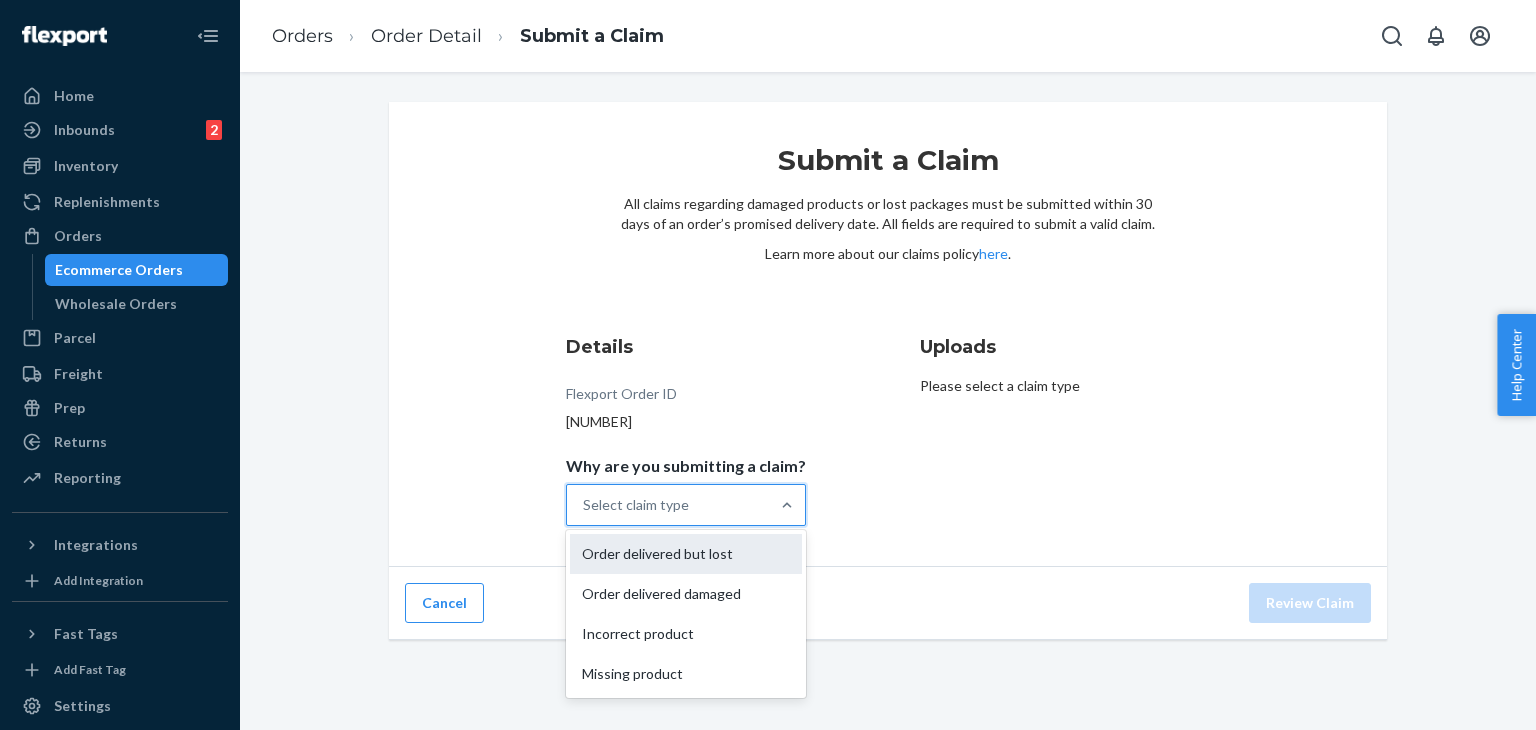 click on "Order delivered but lost" at bounding box center (686, 554) 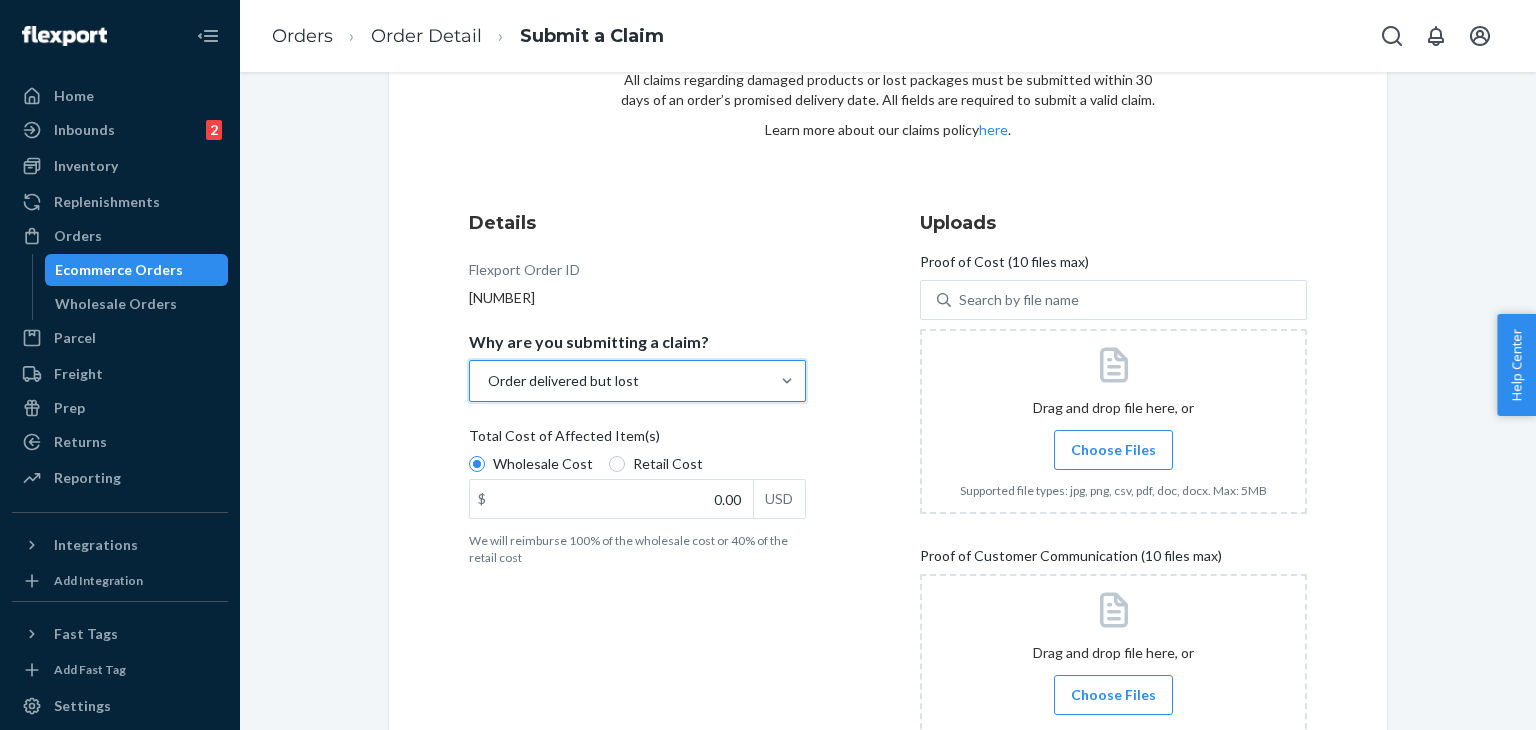 scroll, scrollTop: 283, scrollLeft: 0, axis: vertical 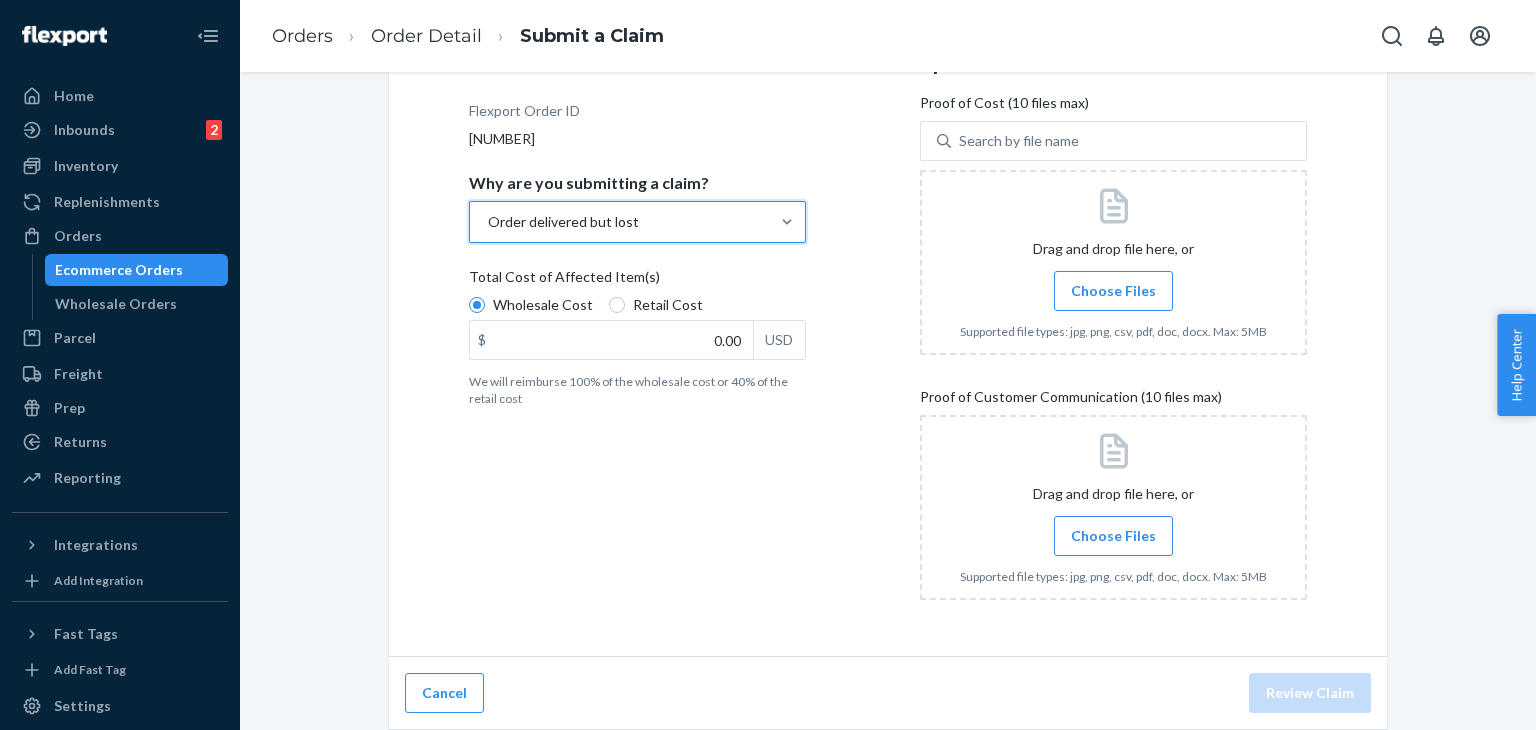 click on "Choose Files" at bounding box center [1113, 291] 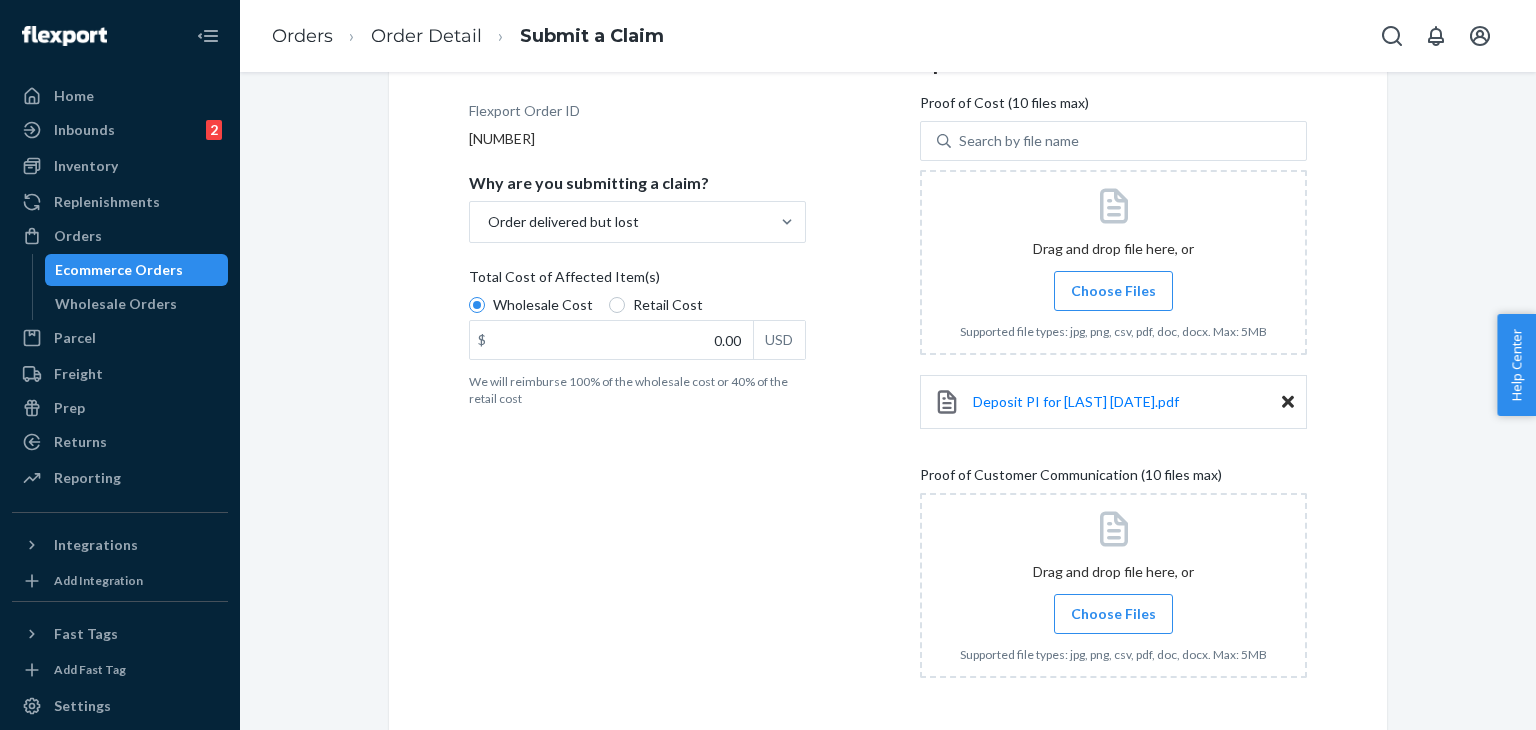 click on "Choose Files" at bounding box center [1113, 291] 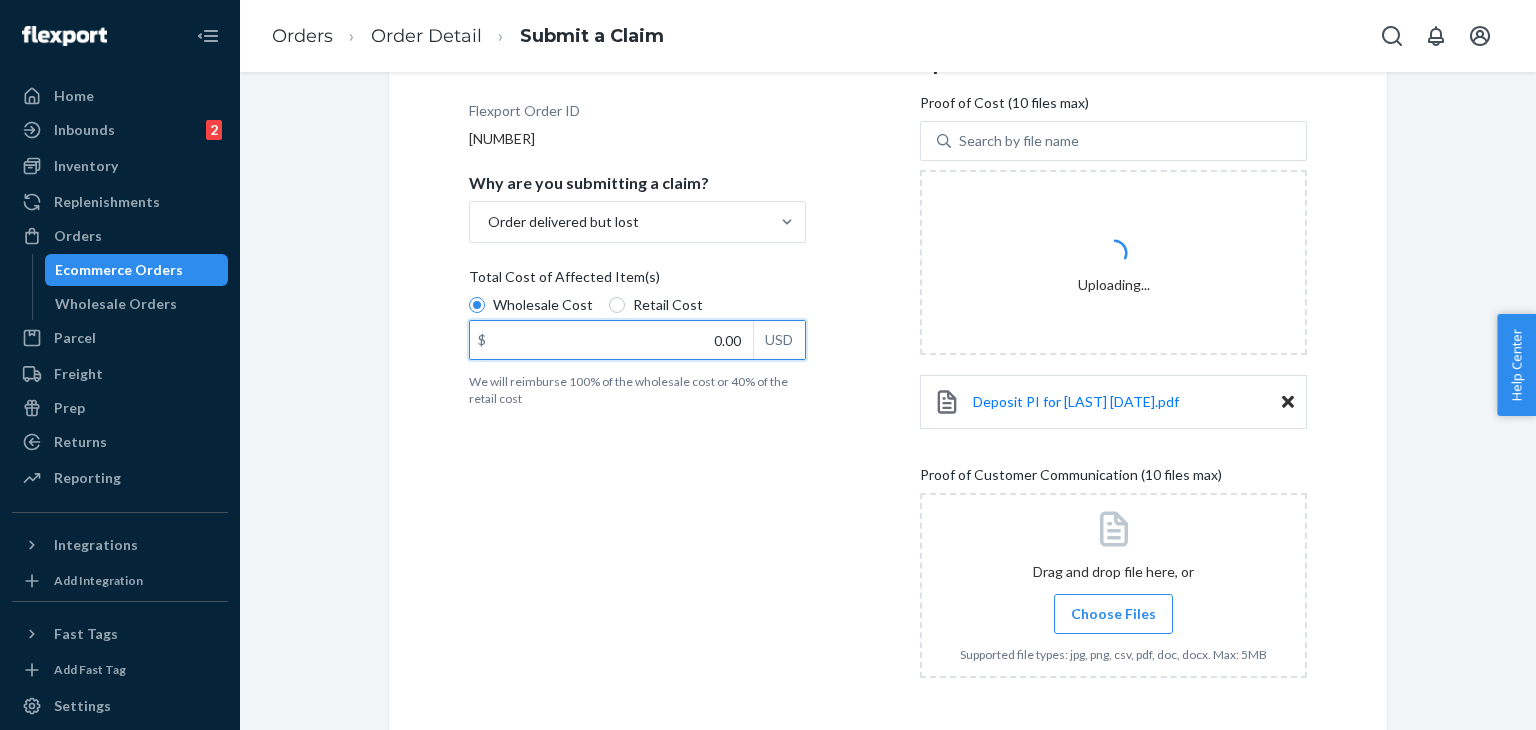 drag, startPoint x: 698, startPoint y: 341, endPoint x: 825, endPoint y: 334, distance: 127.192764 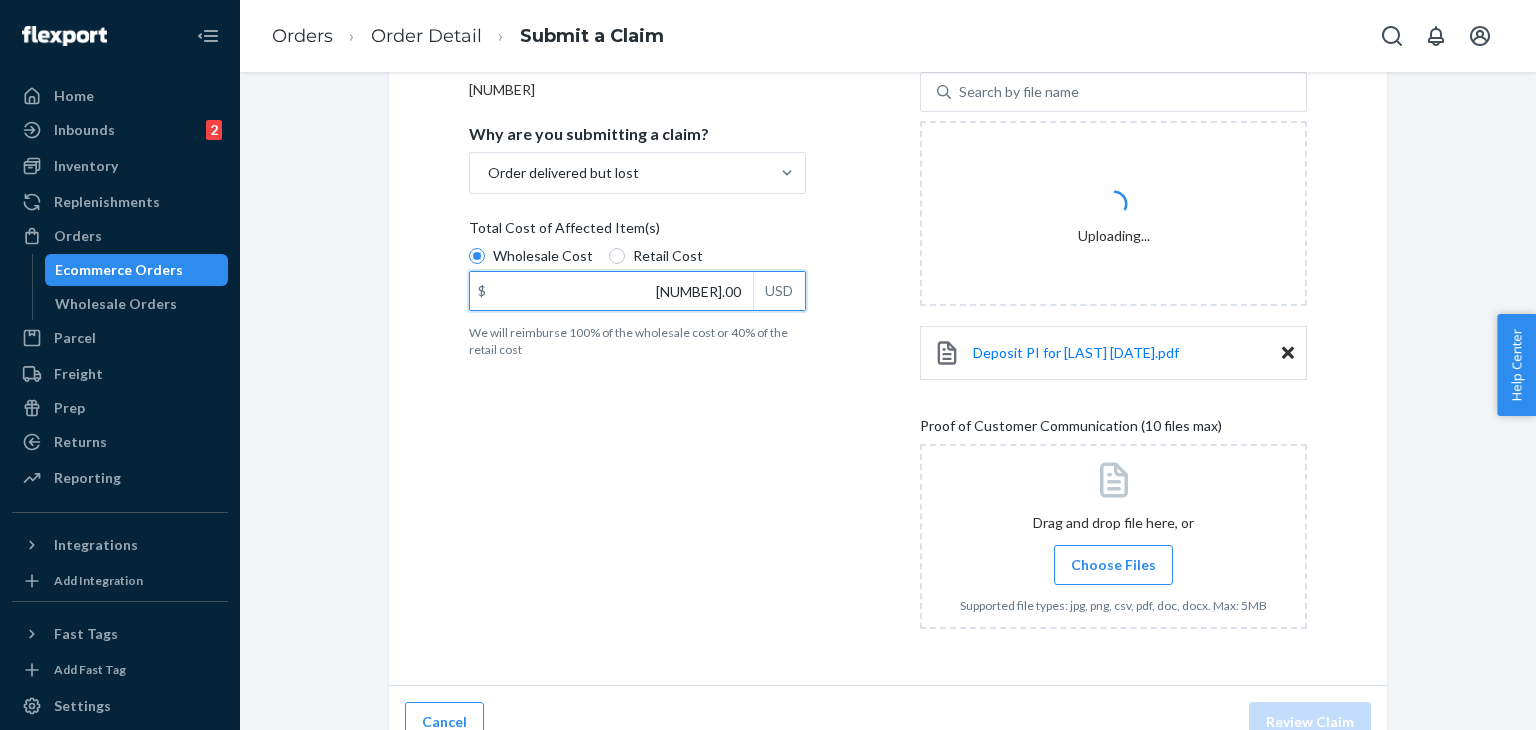 scroll, scrollTop: 360, scrollLeft: 0, axis: vertical 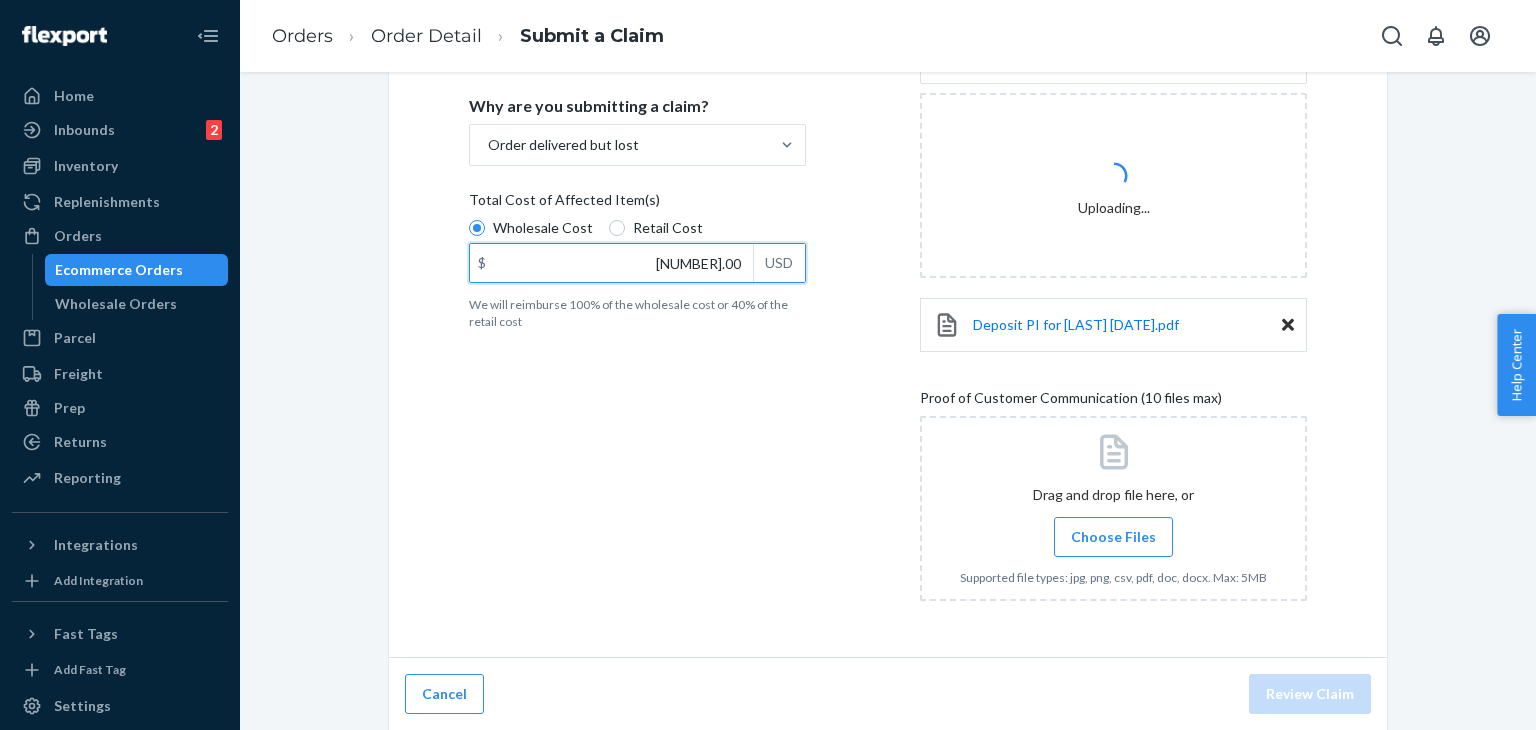 type on "[NUMBER].00" 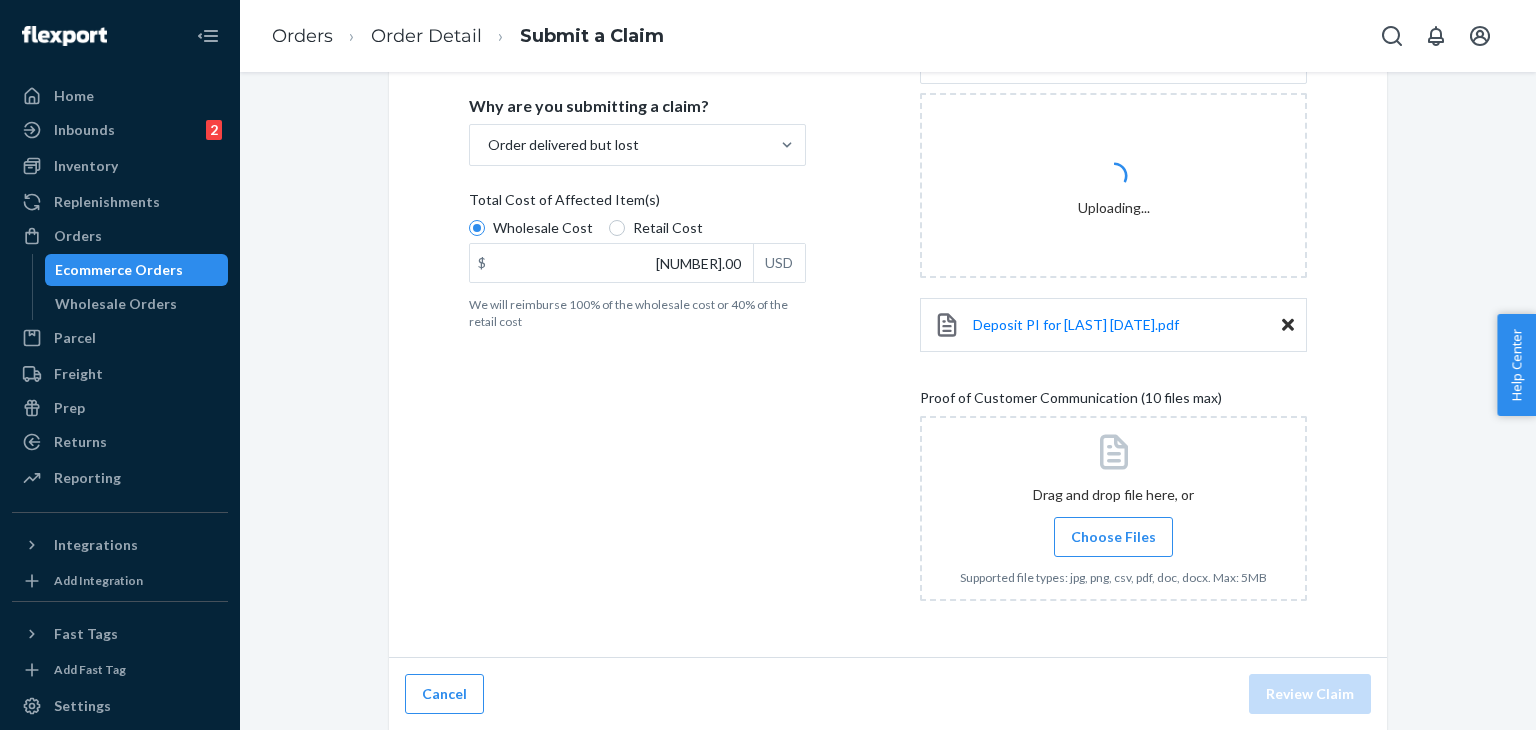 click on "Choose Files" at bounding box center (1113, 537) 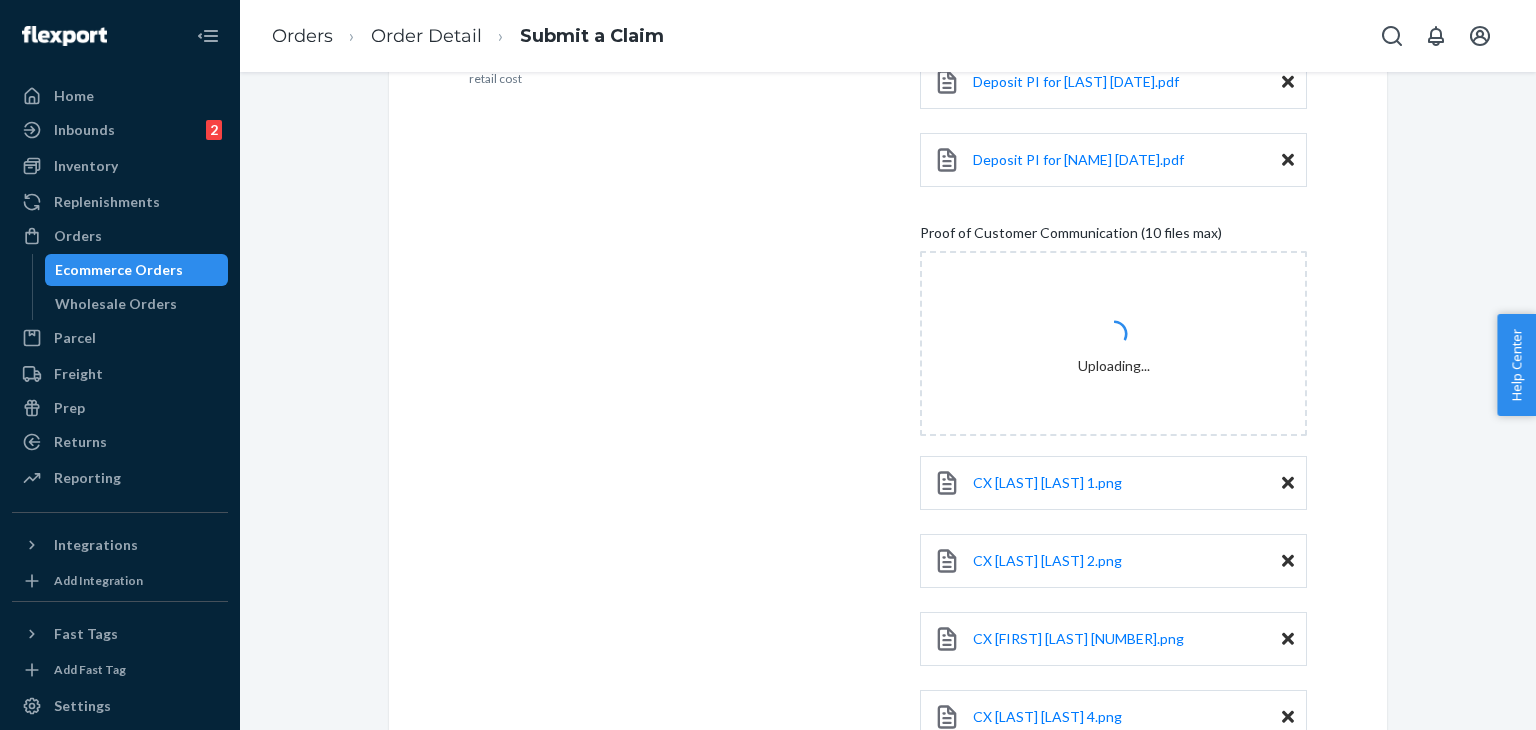scroll, scrollTop: 748, scrollLeft: 0, axis: vertical 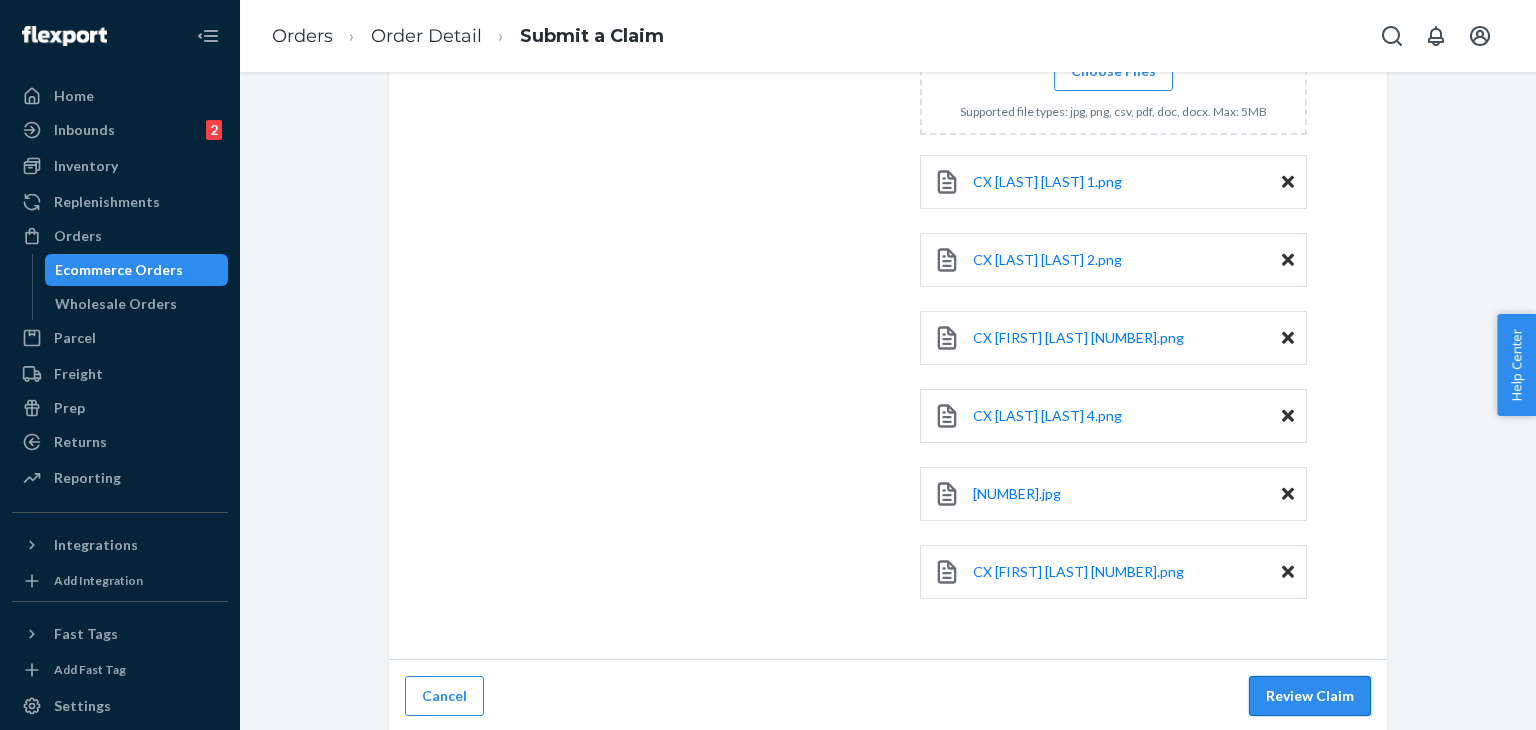 click on "Review Claim" at bounding box center (1310, 696) 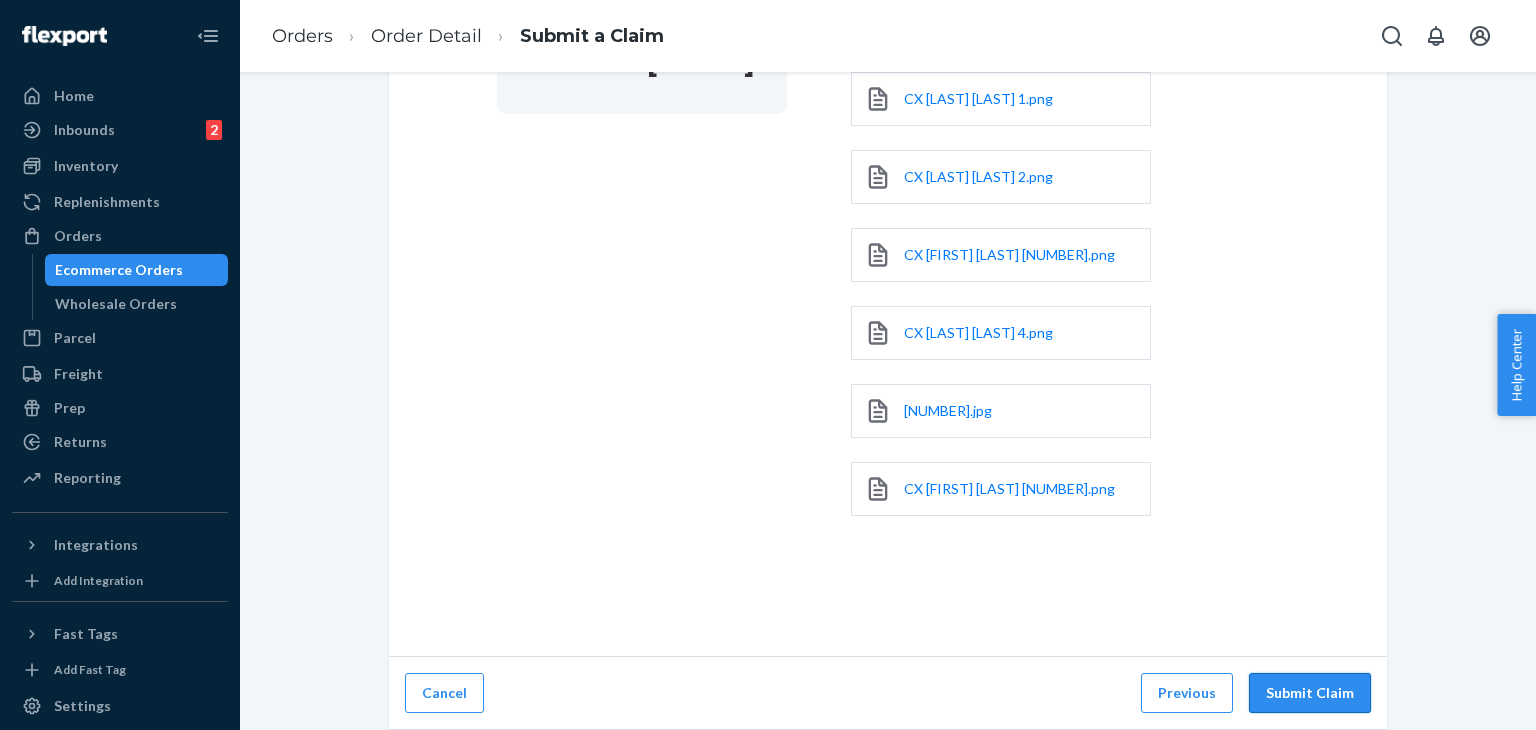 click on "Submit Claim" at bounding box center [1310, 693] 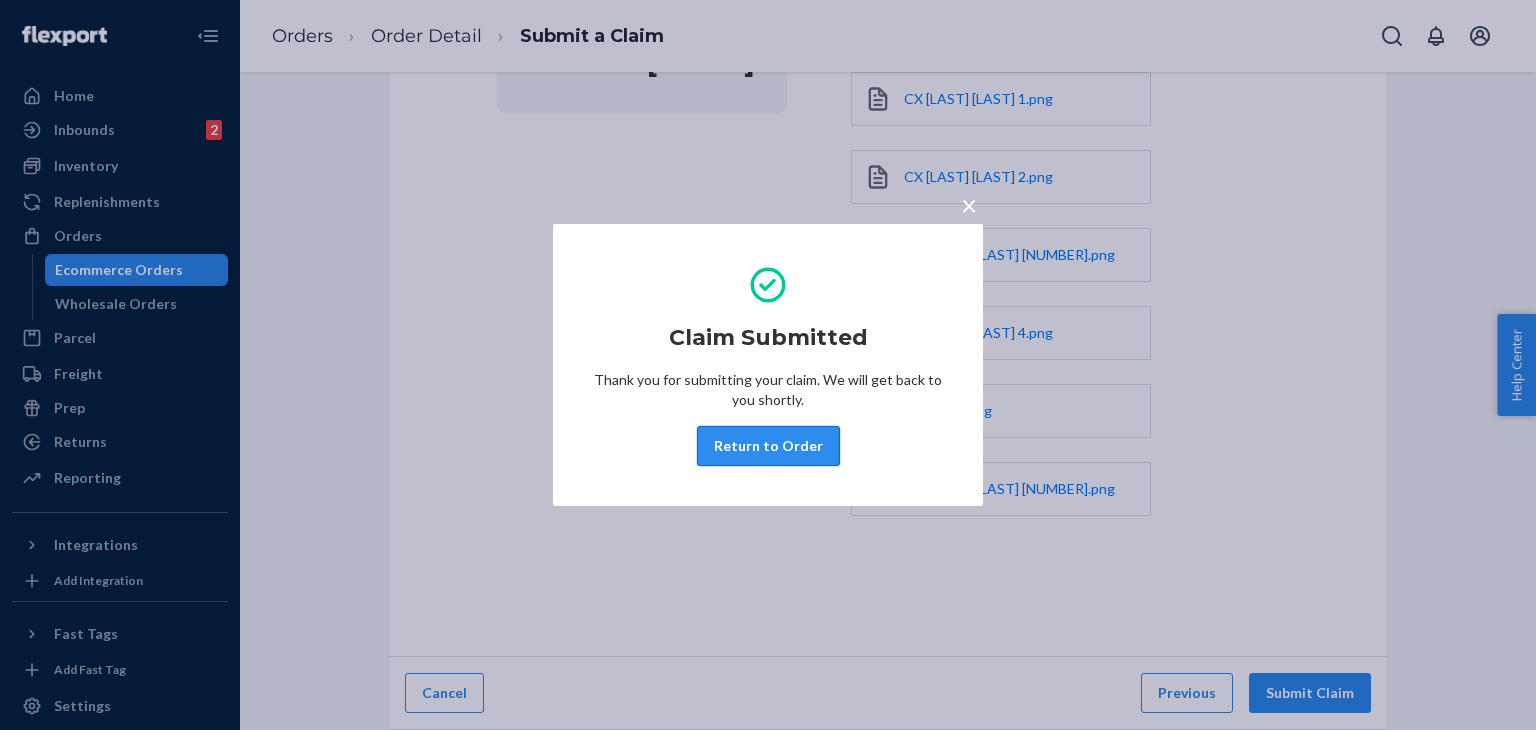 click on "Return to Order" at bounding box center (768, 446) 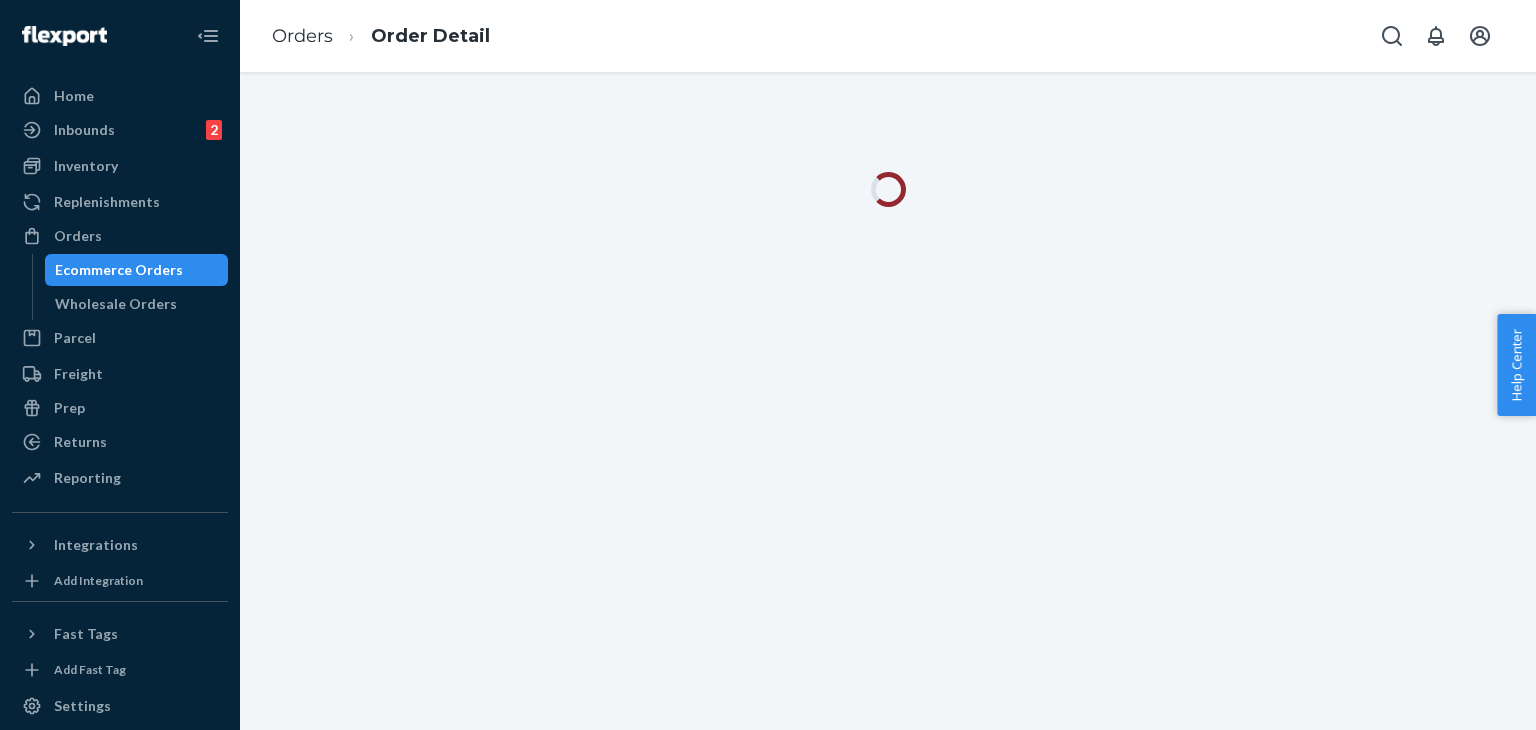 scroll, scrollTop: 0, scrollLeft: 0, axis: both 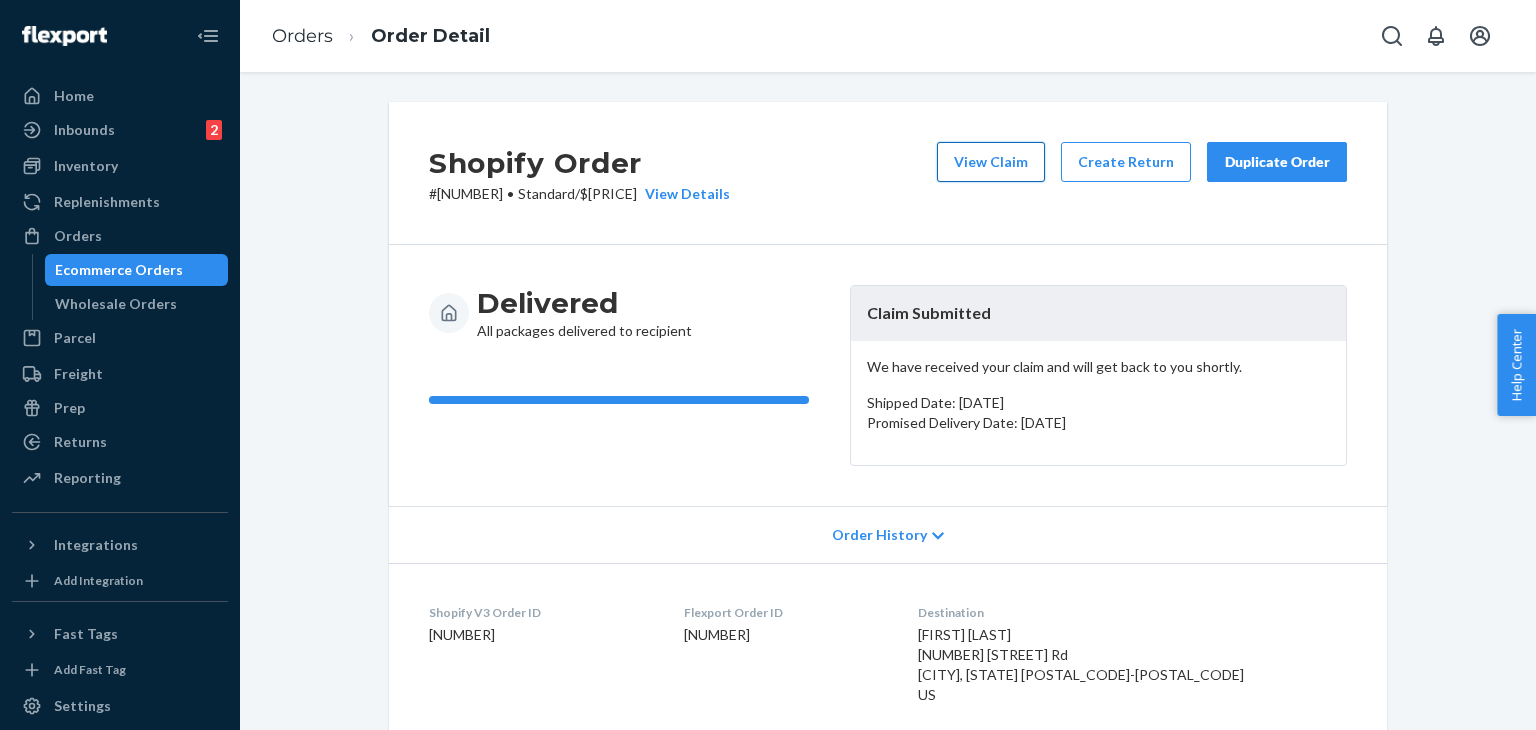 click on "View Claim" at bounding box center (991, 162) 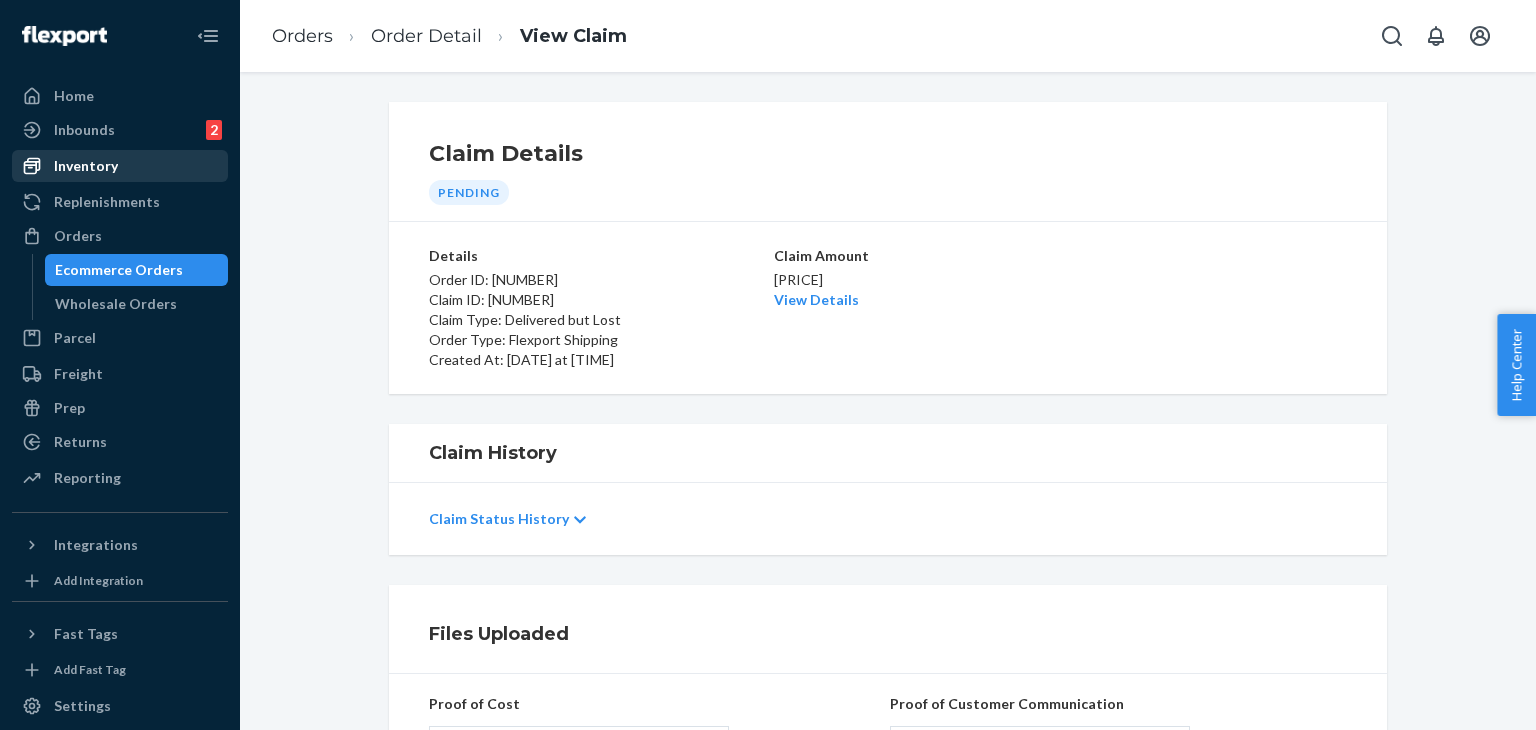 click on "Inventory" at bounding box center (86, 166) 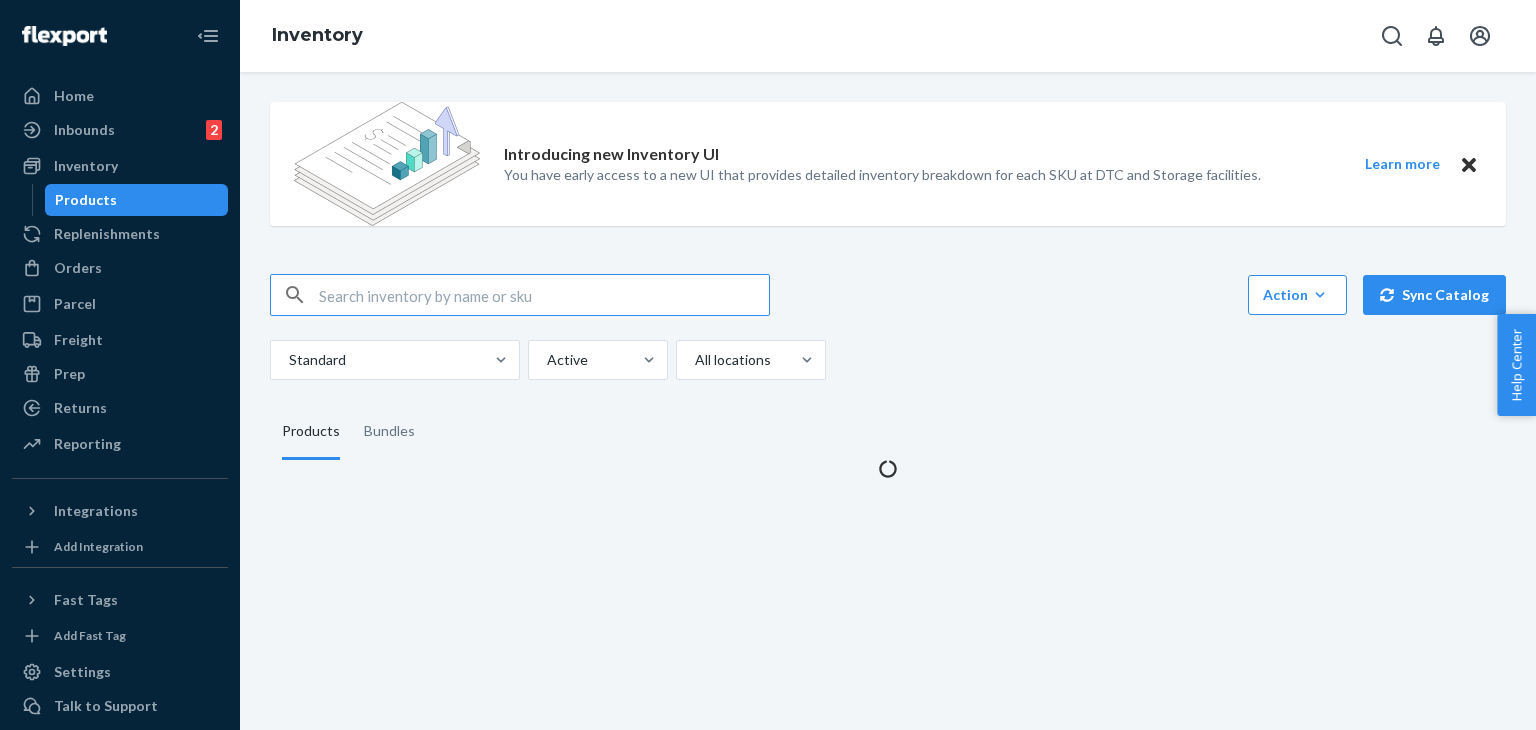 click at bounding box center [544, 295] 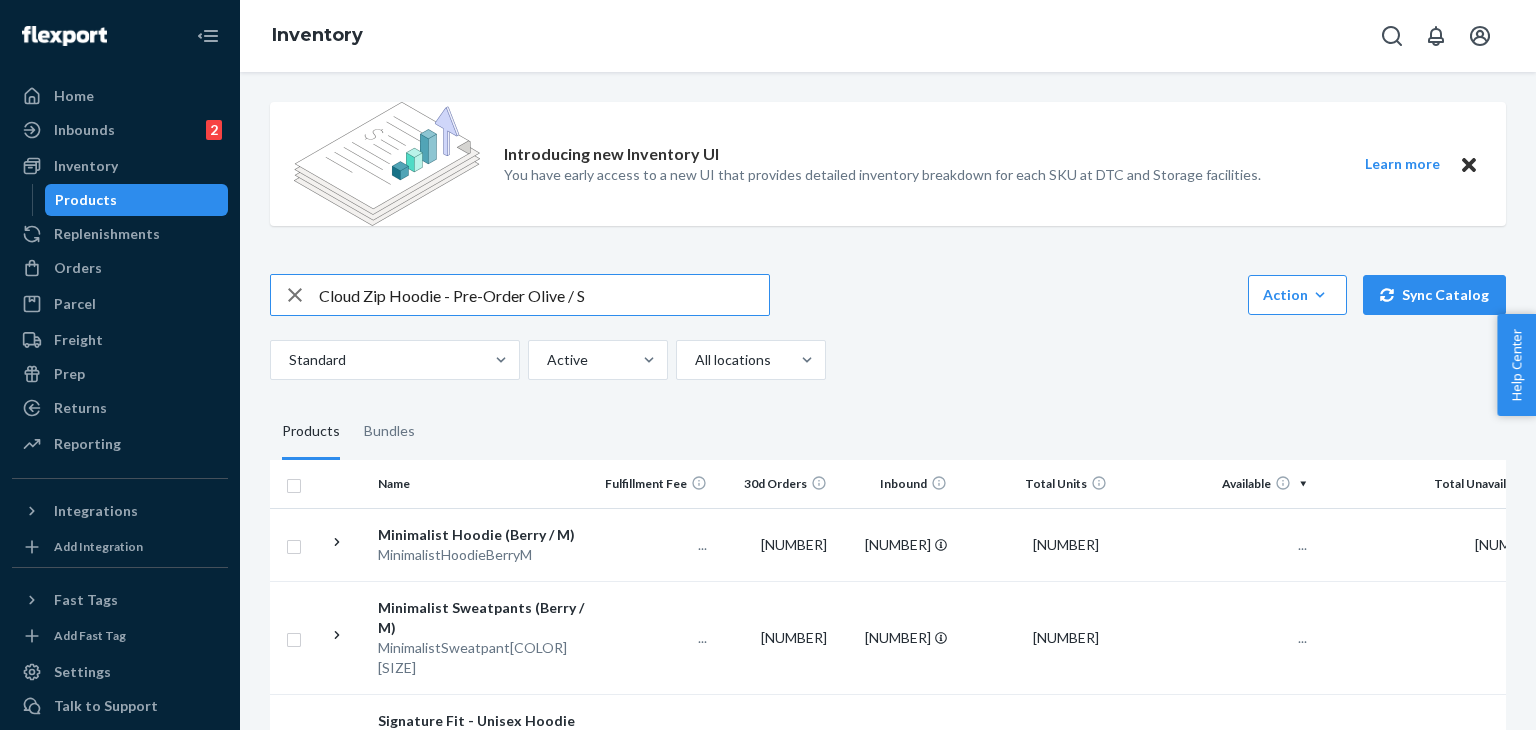 drag, startPoint x: 460, startPoint y: 296, endPoint x: 530, endPoint y: 291, distance: 70.178345 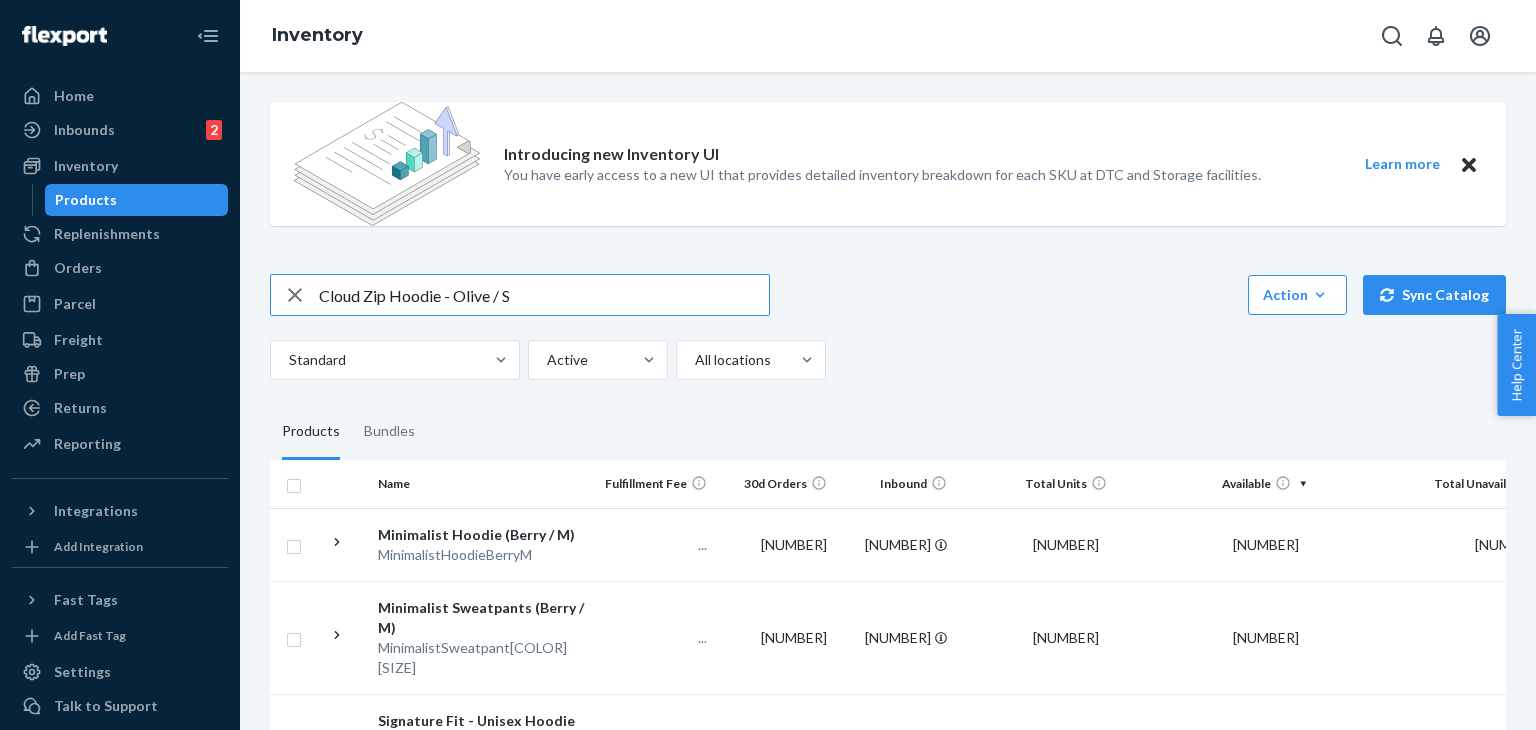 type on "Cloud Zip Hoodie - Olive / S" 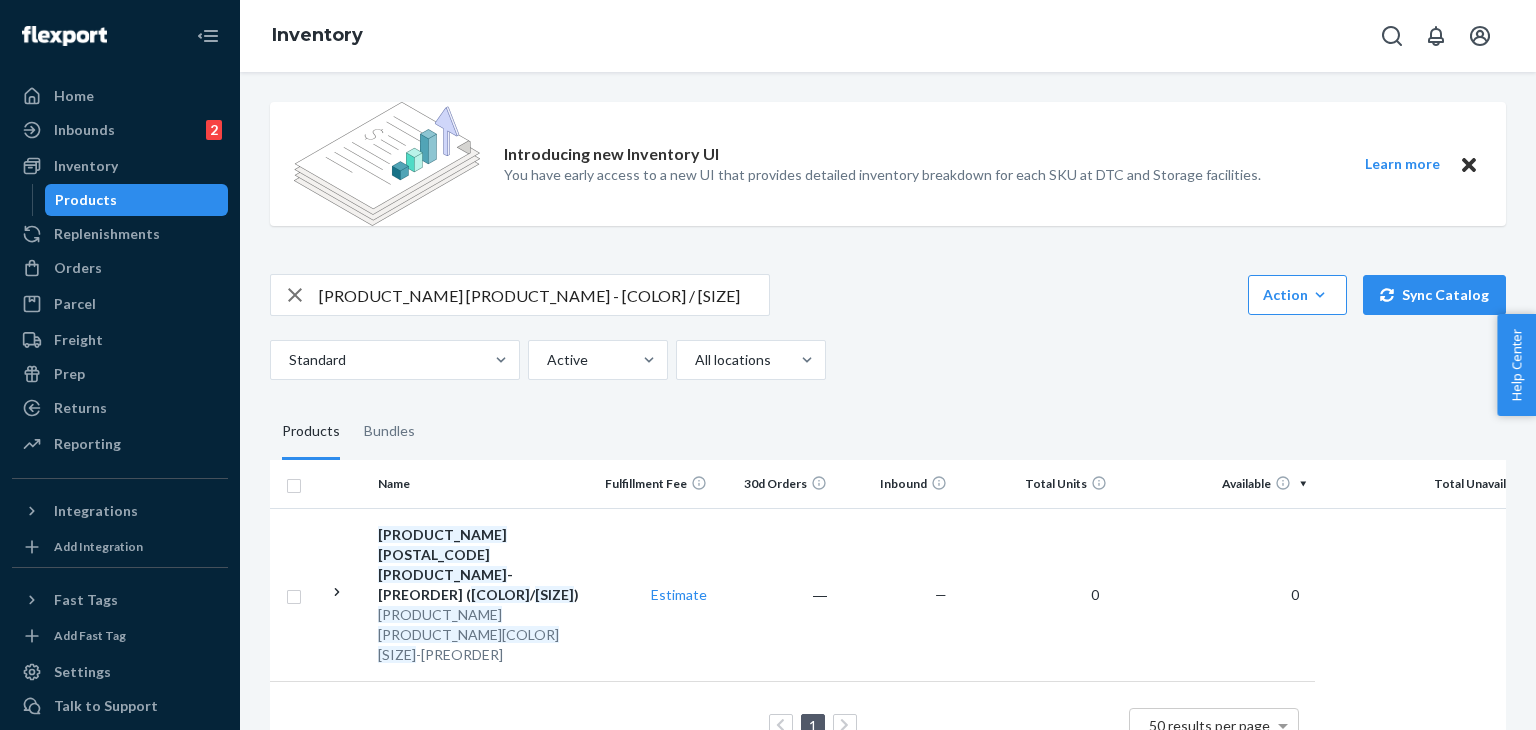scroll, scrollTop: 0, scrollLeft: 0, axis: both 